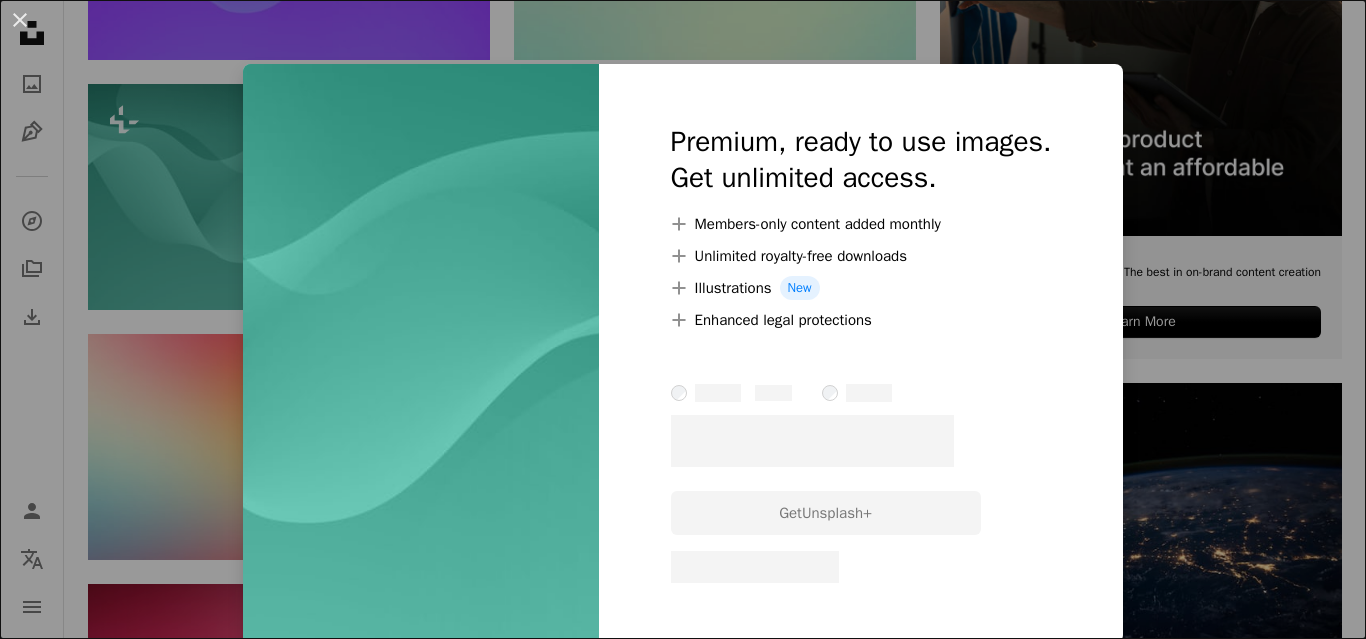 scroll, scrollTop: 440, scrollLeft: 0, axis: vertical 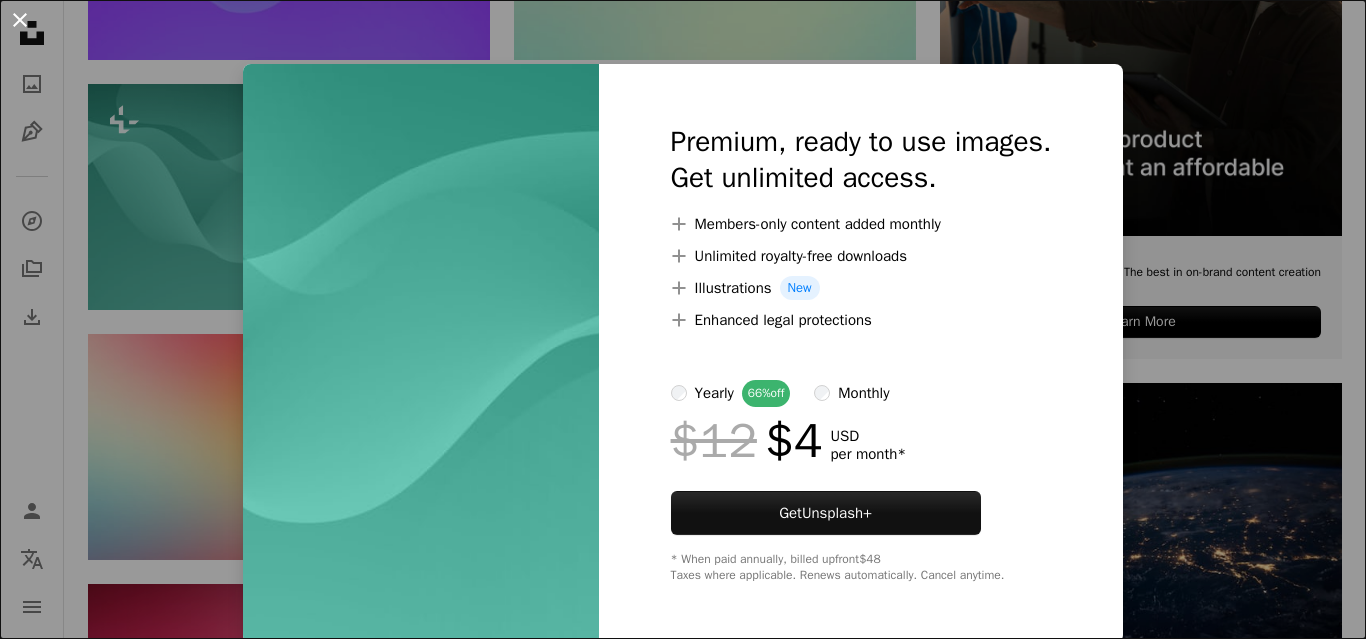 click on "An X shape" at bounding box center [20, 20] 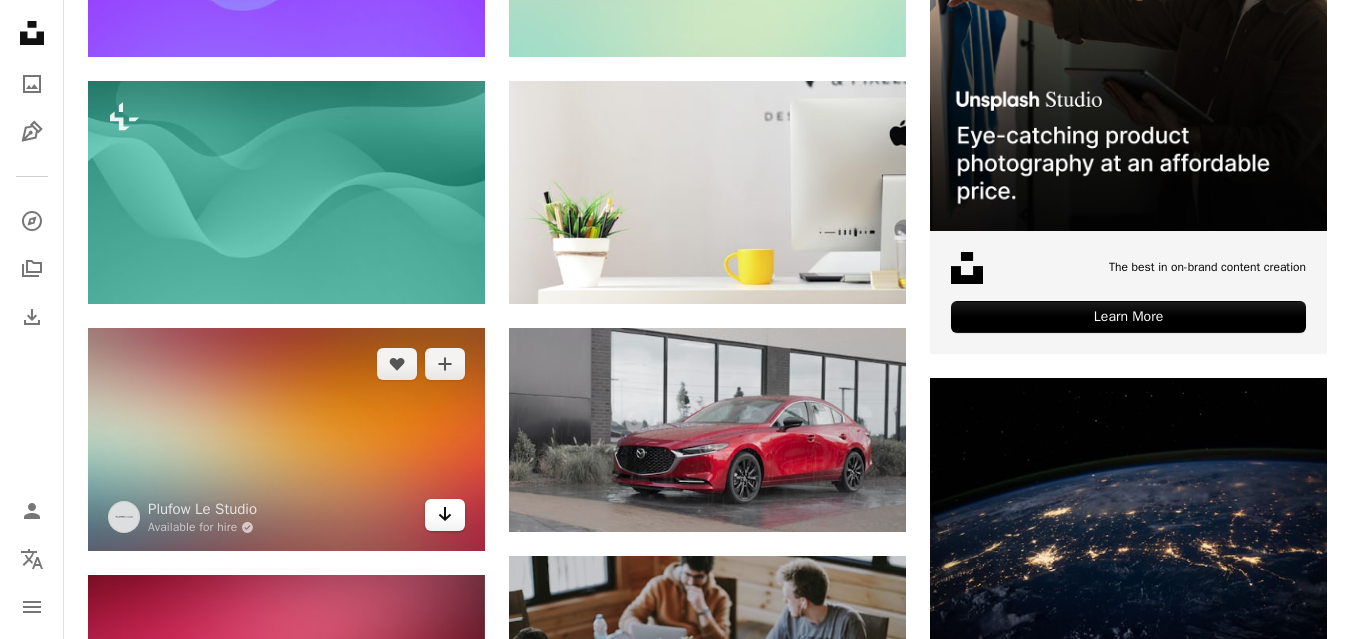 click on "Arrow pointing down" 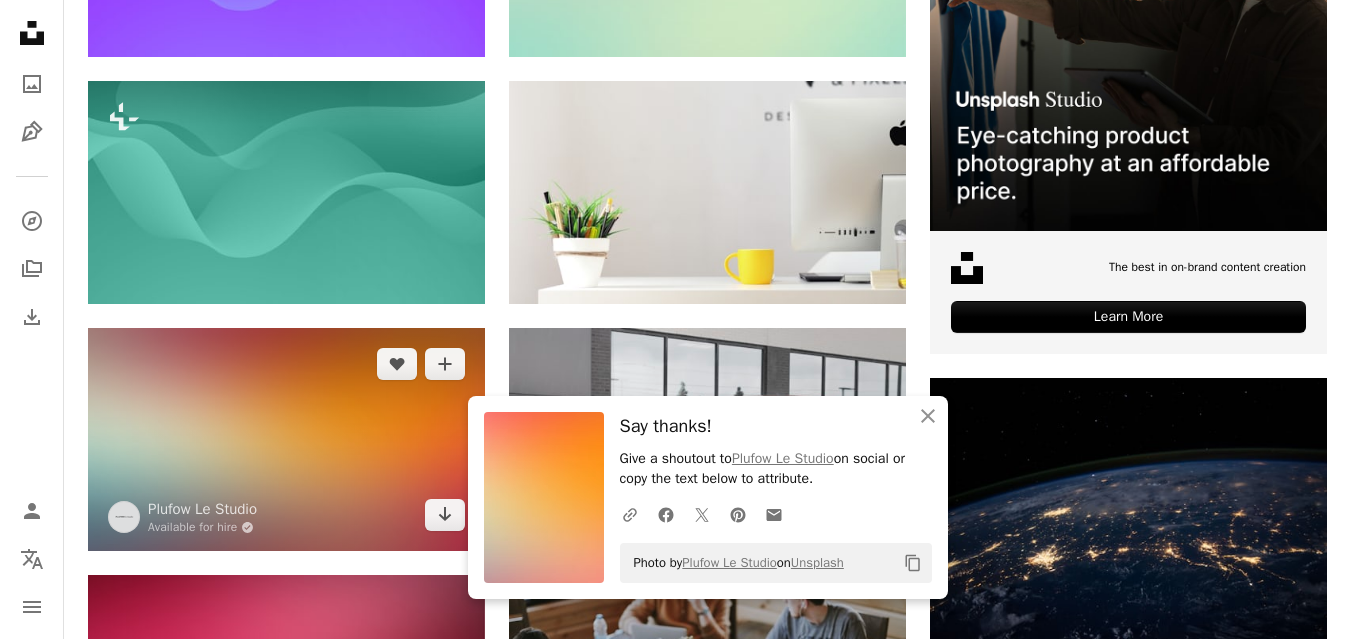 click at bounding box center [286, 439] 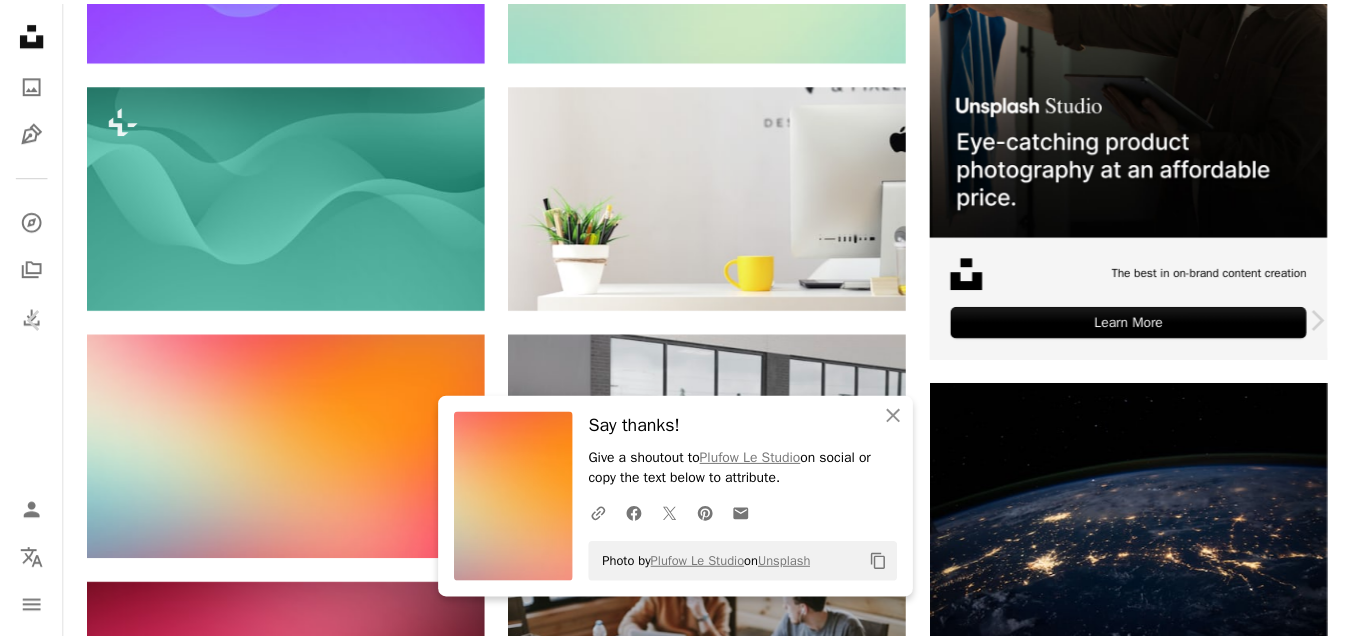 scroll, scrollTop: 320, scrollLeft: 0, axis: vertical 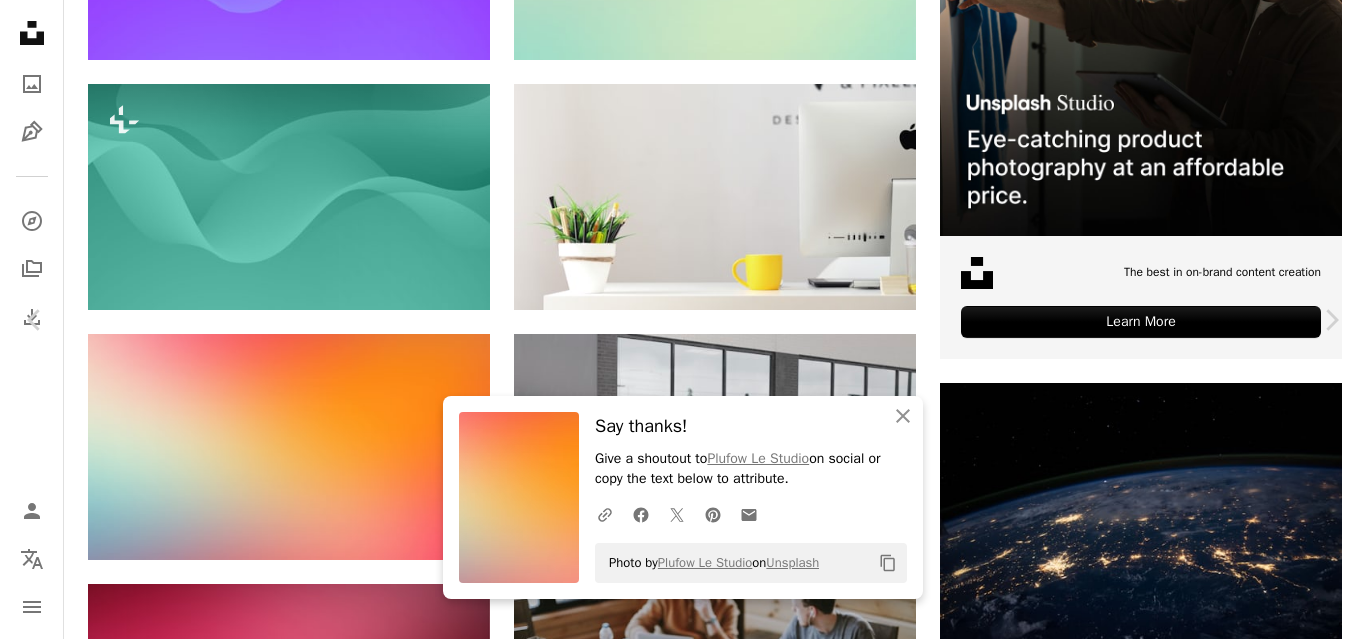 click on "An X shape" at bounding box center [20, 20] 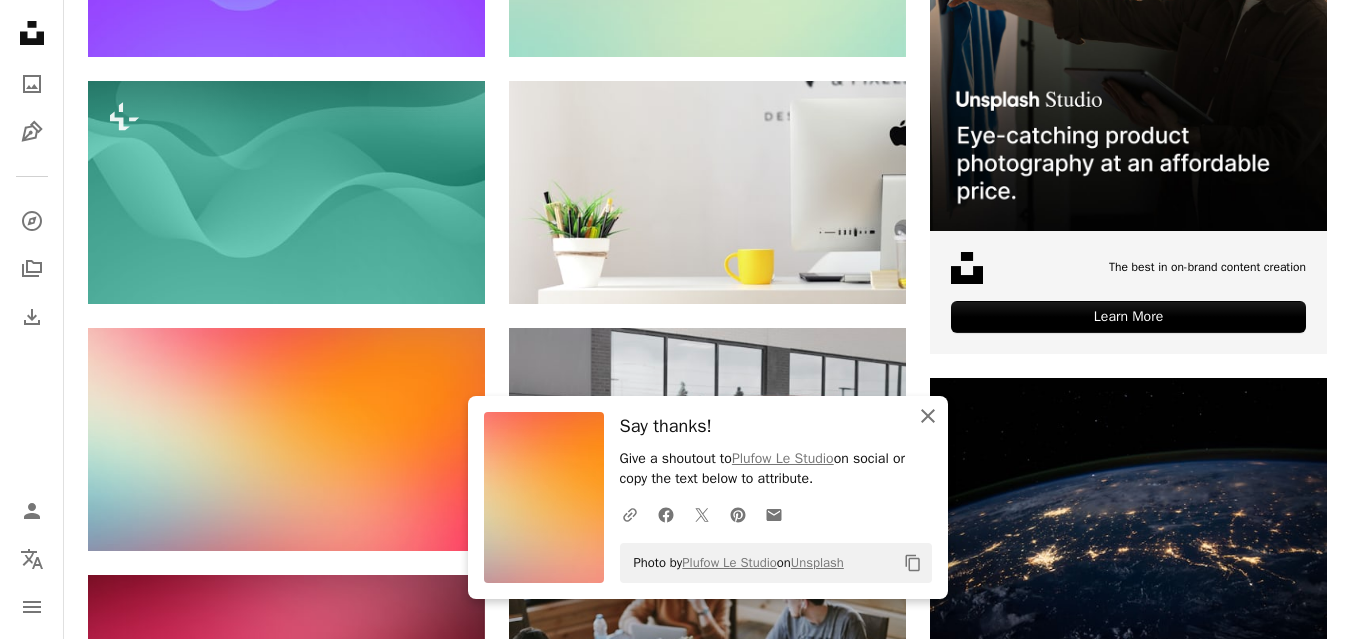 click 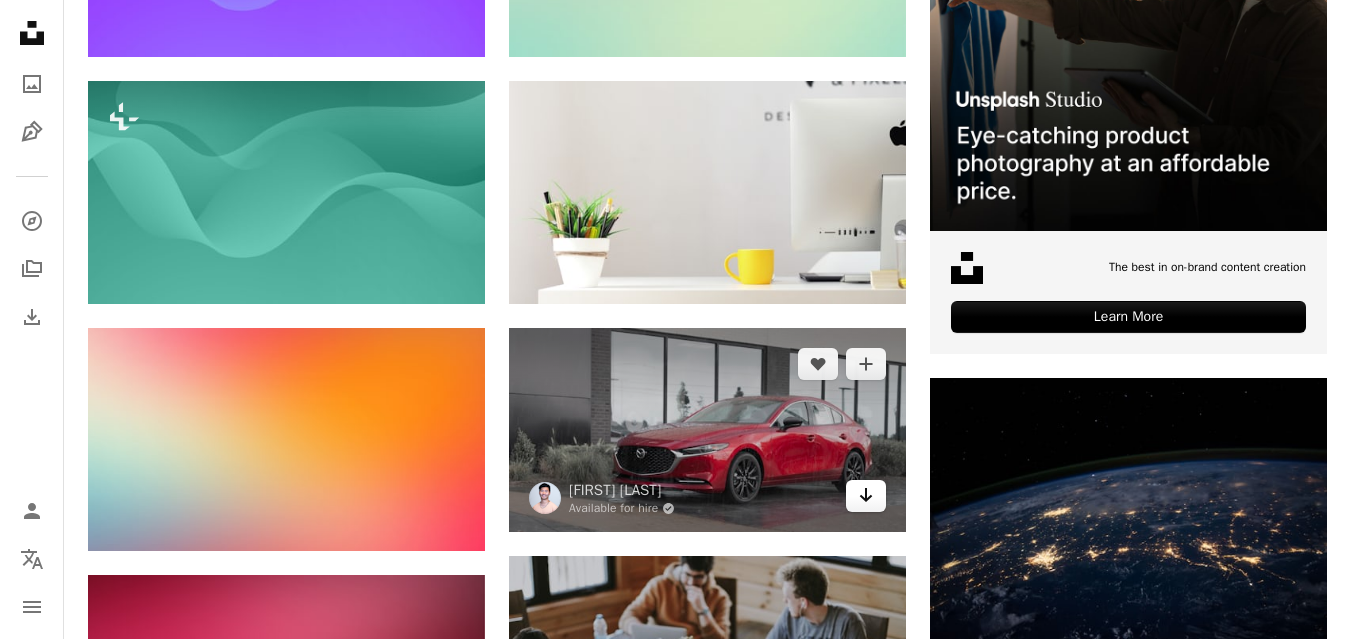 click on "Arrow pointing down" at bounding box center (866, 496) 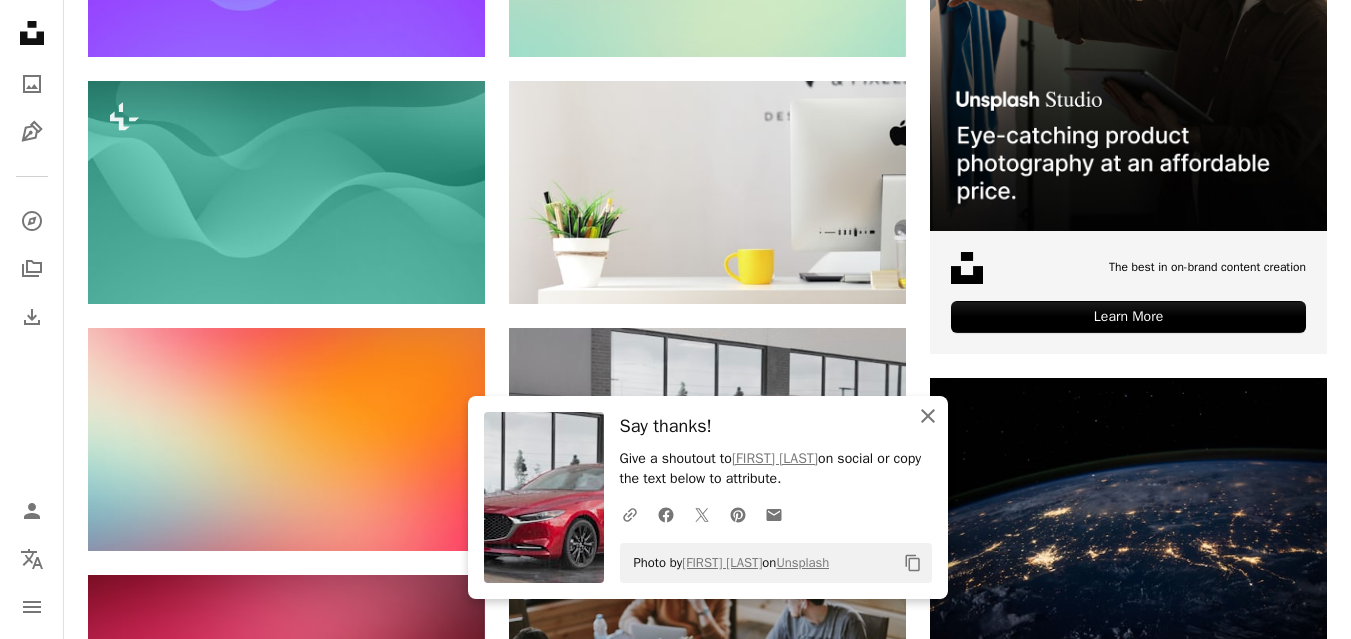 click on "An X shape" 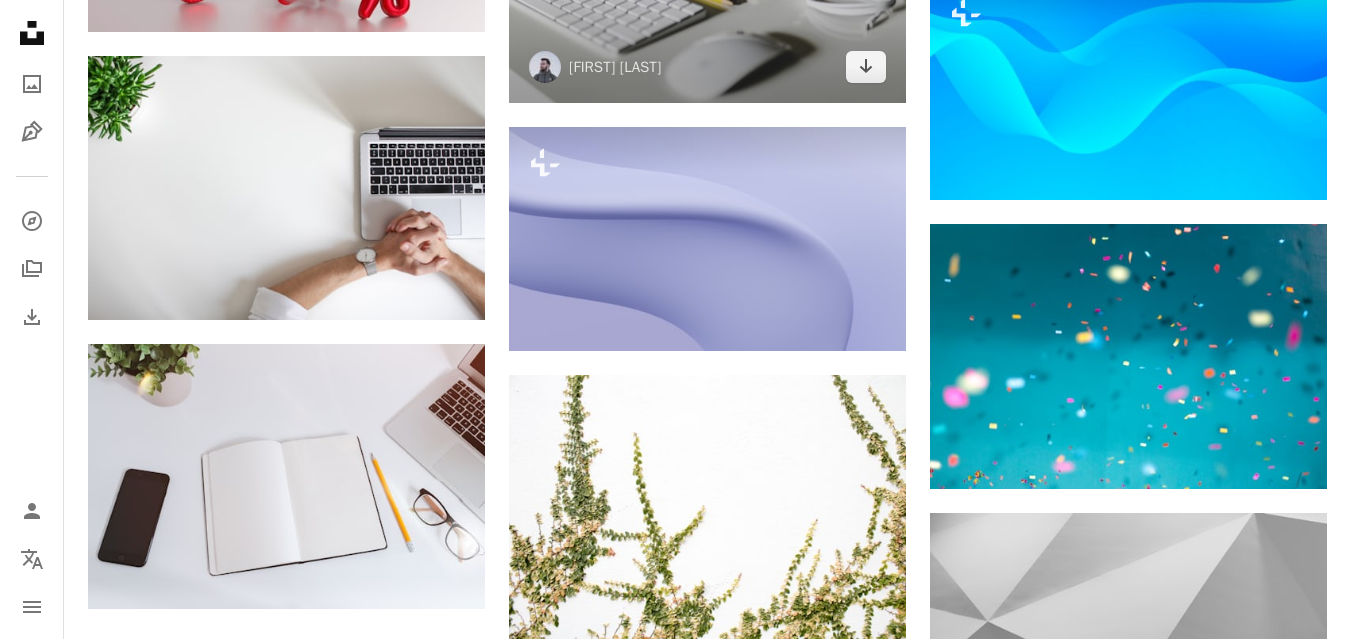 scroll, scrollTop: 1480, scrollLeft: 0, axis: vertical 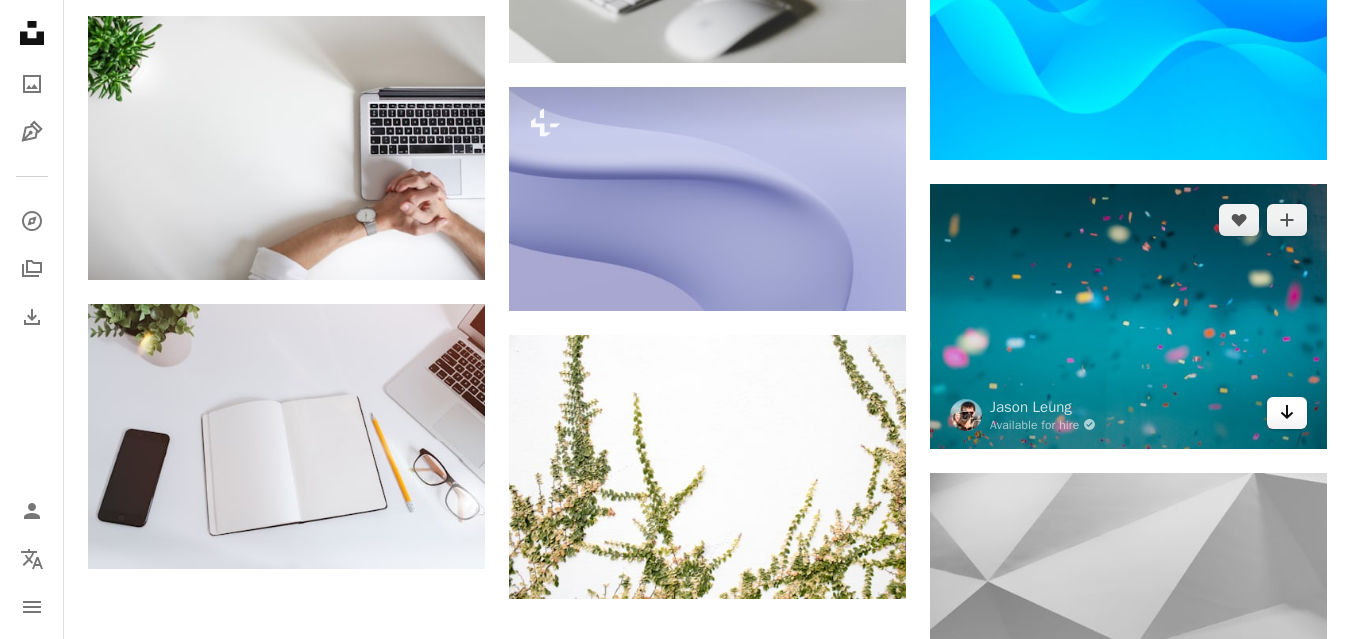 click on "Arrow pointing down" at bounding box center [1287, 413] 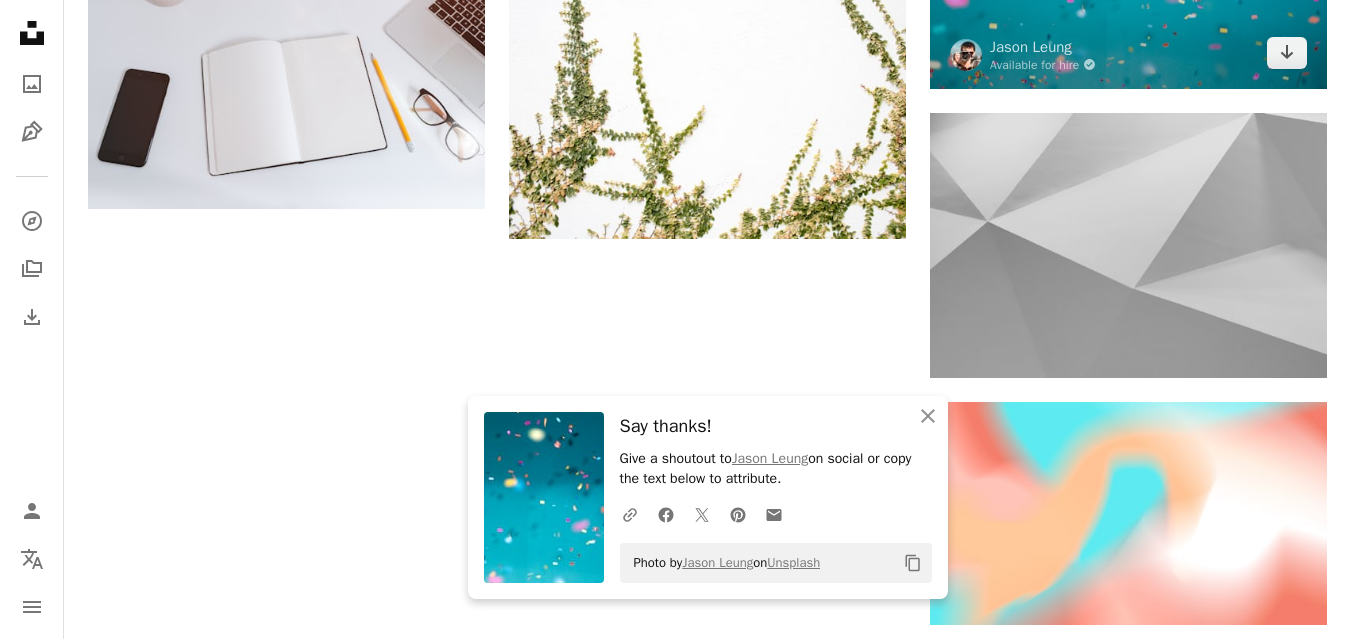 scroll, scrollTop: 1880, scrollLeft: 0, axis: vertical 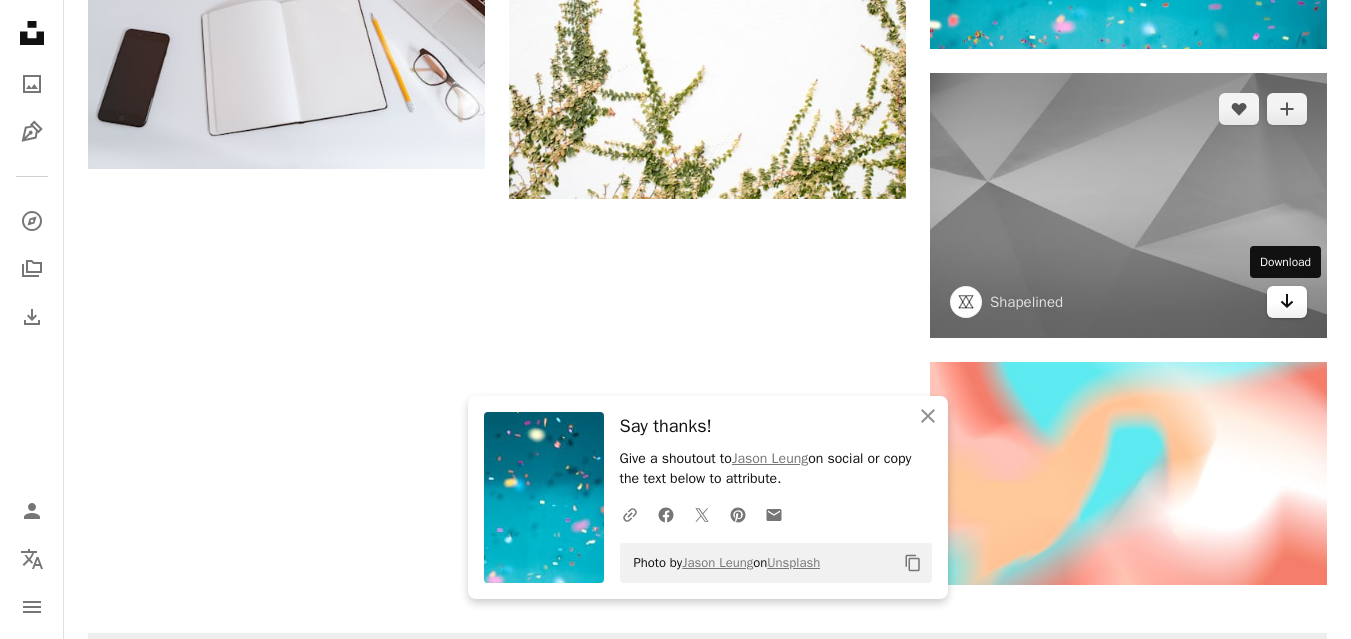 click on "Arrow pointing down" 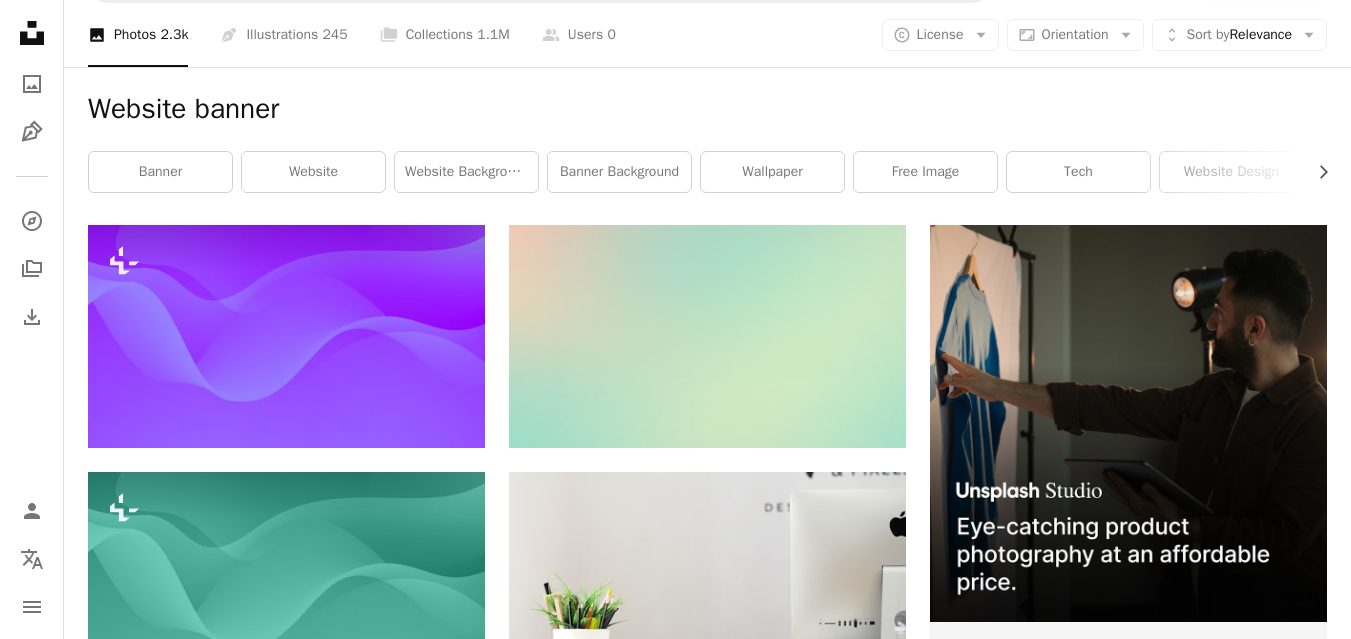 scroll, scrollTop: 0, scrollLeft: 0, axis: both 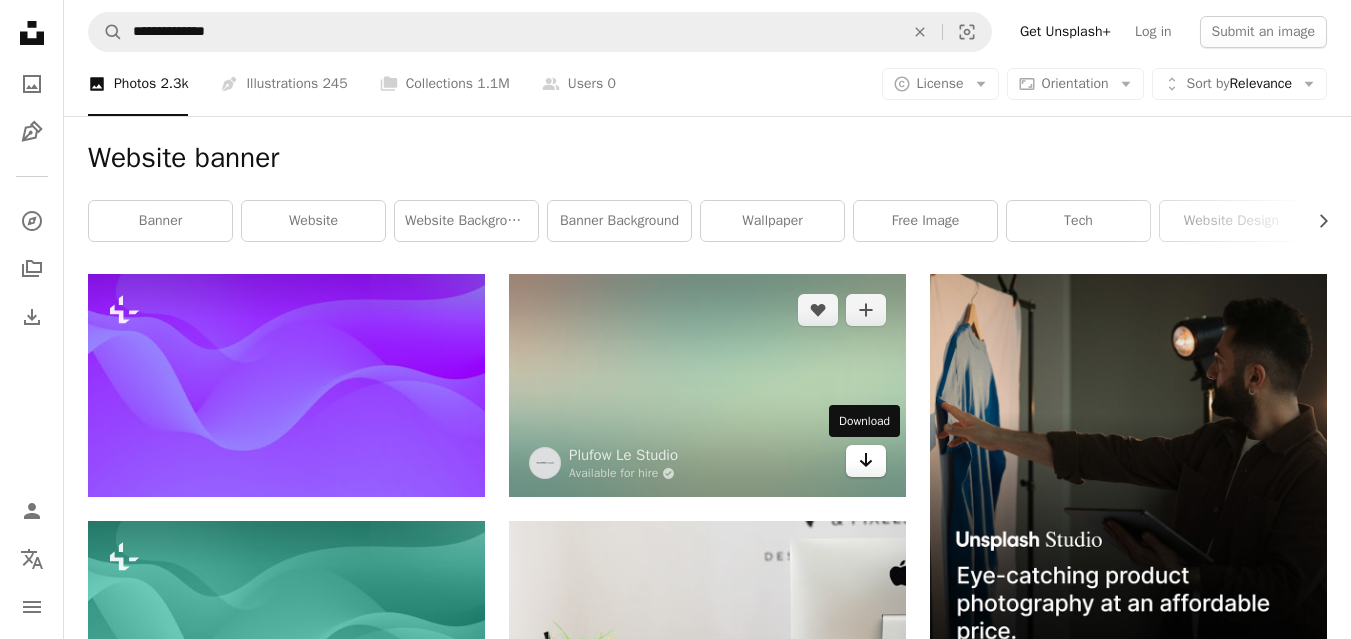 click on "Arrow pointing down" 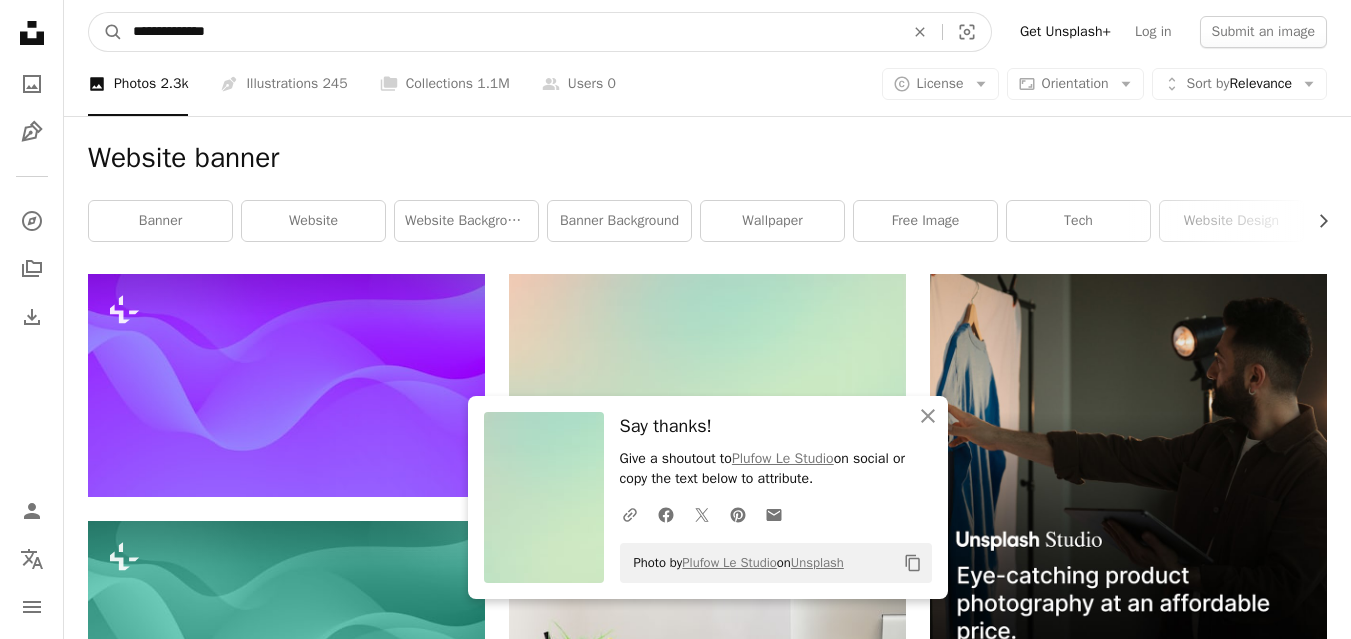 click on "**********" at bounding box center (510, 32) 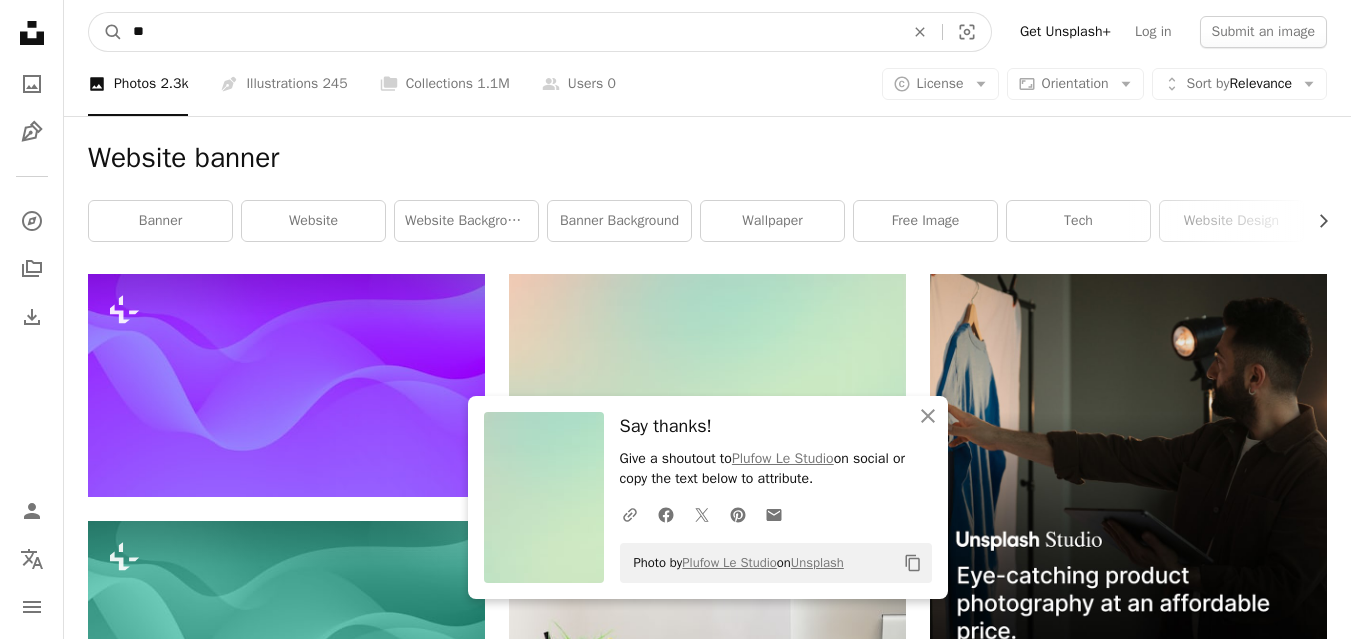 type on "*" 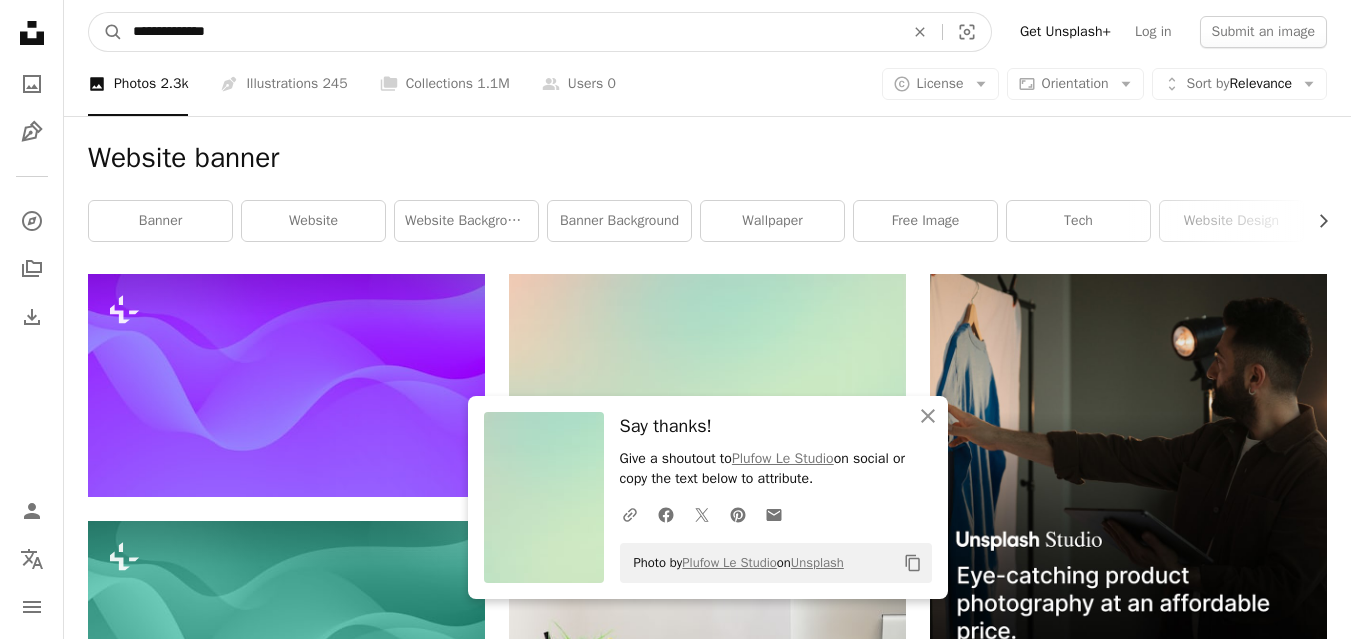type on "**********" 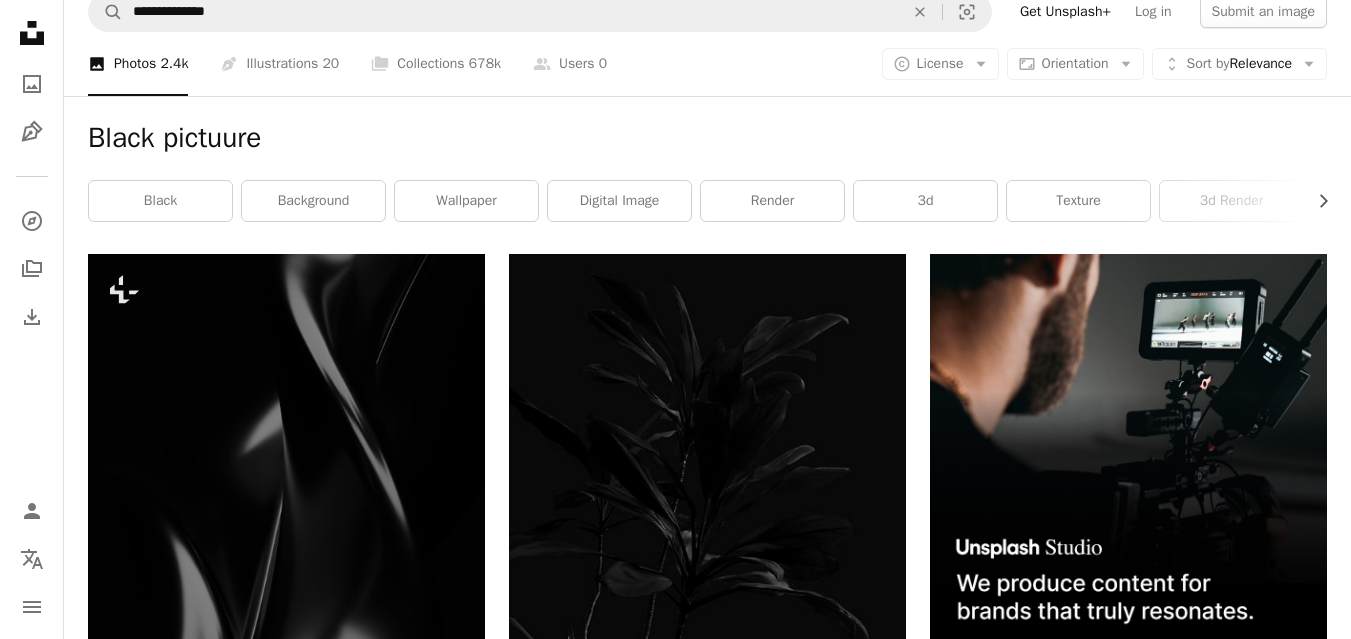 scroll, scrollTop: 0, scrollLeft: 0, axis: both 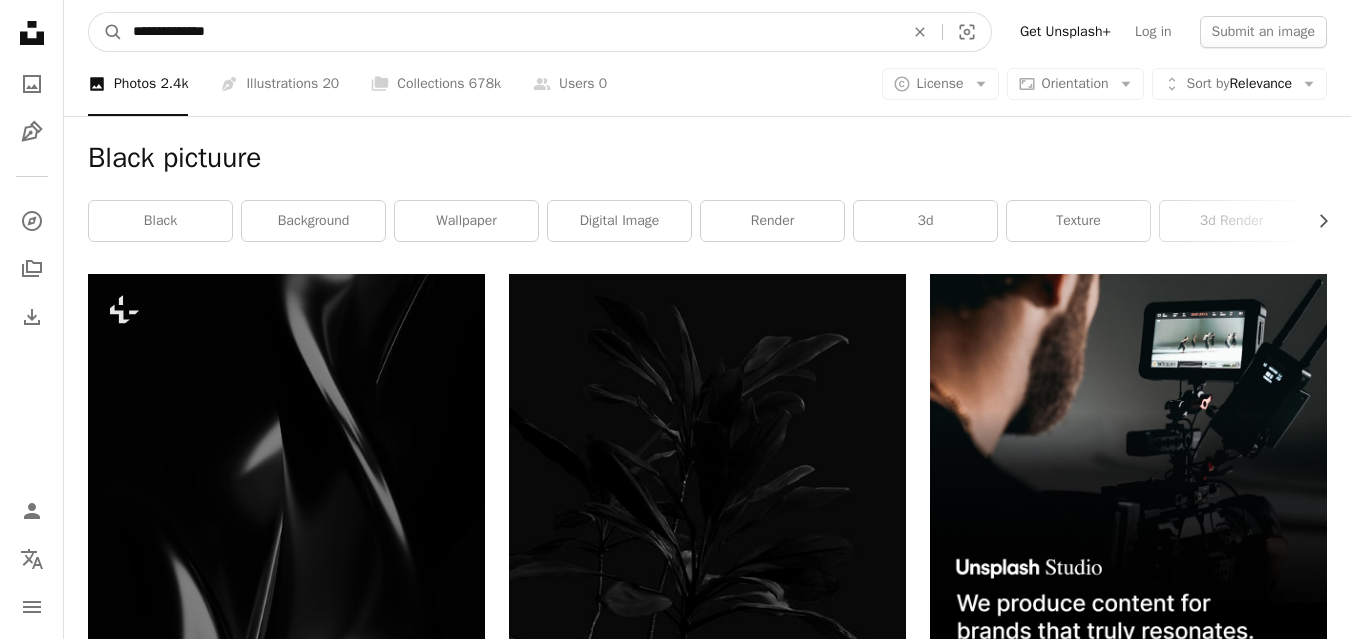 click on "**********" at bounding box center [510, 32] 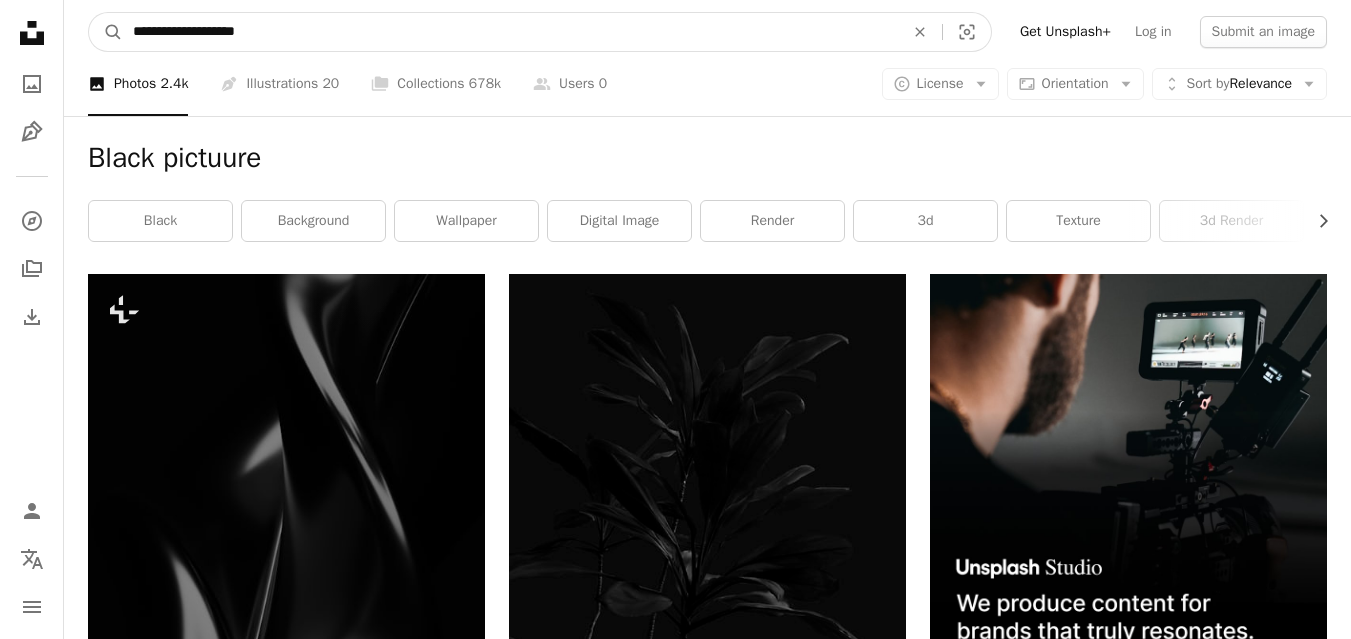 type on "**********" 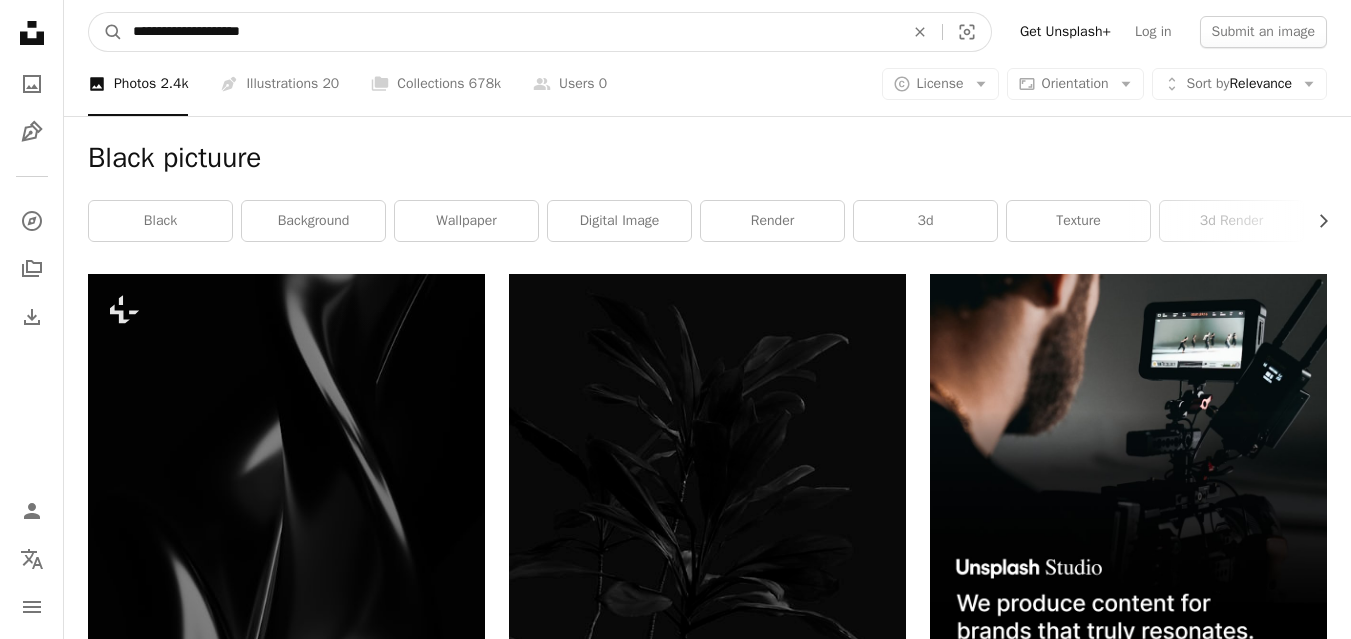 click on "A magnifying glass" at bounding box center (106, 32) 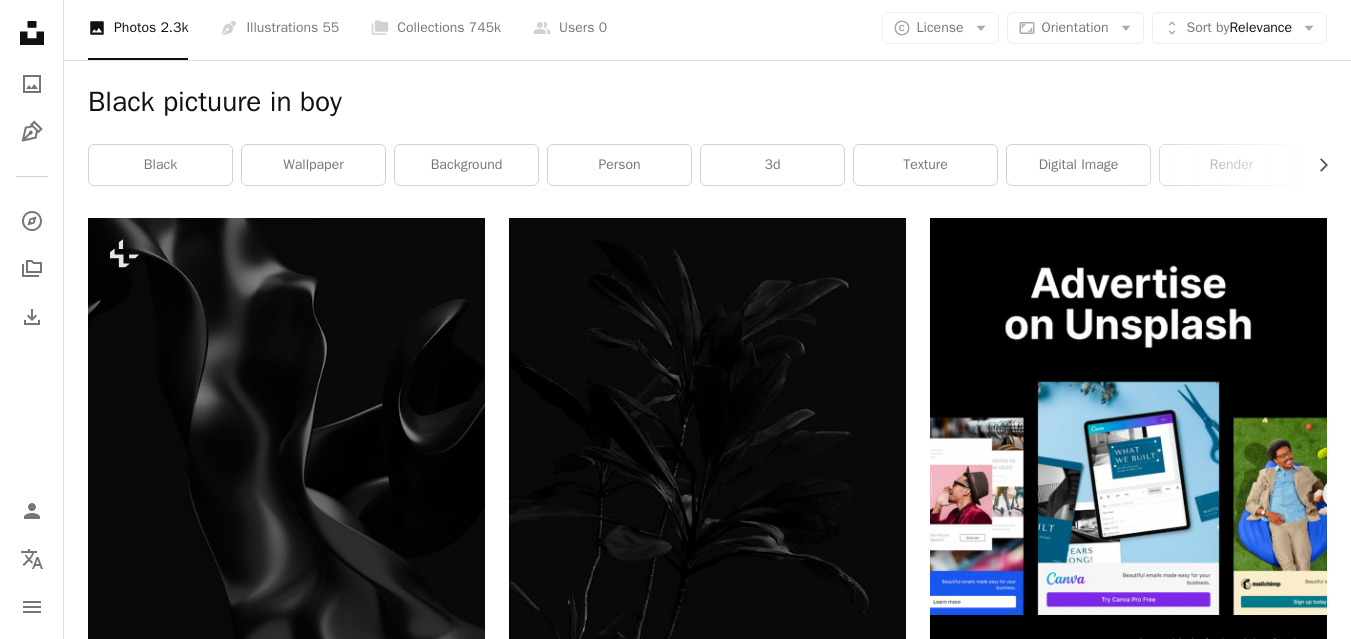 scroll, scrollTop: 0, scrollLeft: 0, axis: both 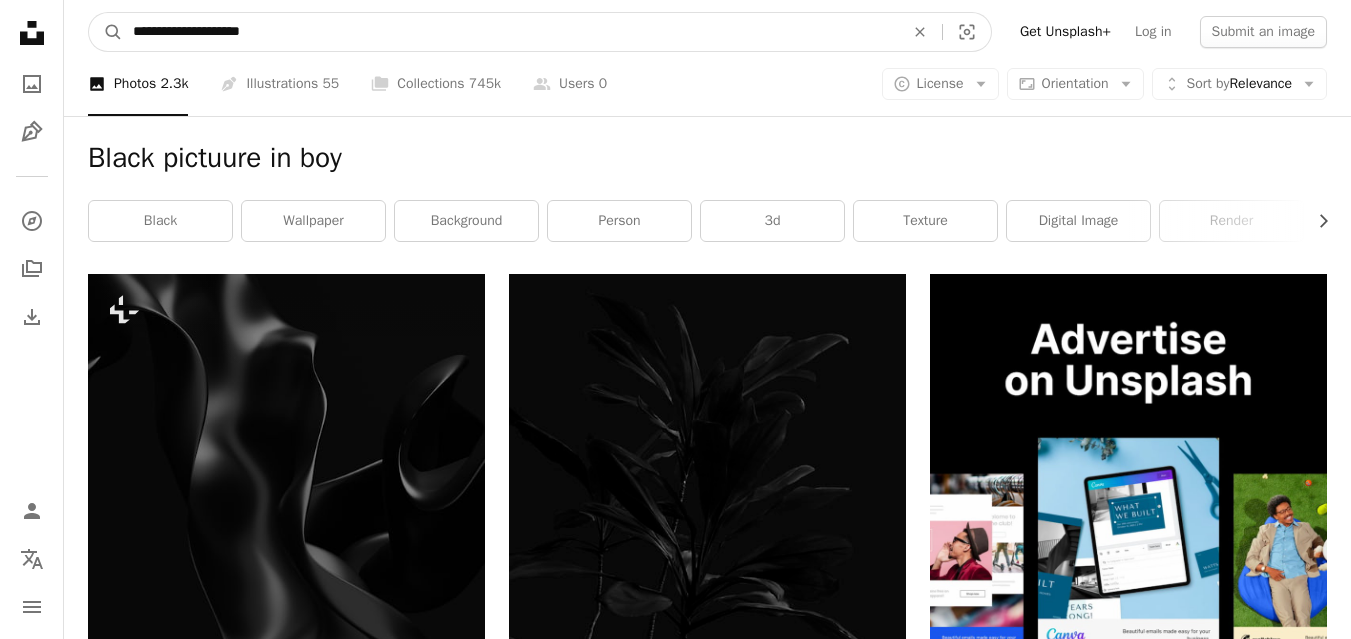 click on "**********" at bounding box center [510, 32] 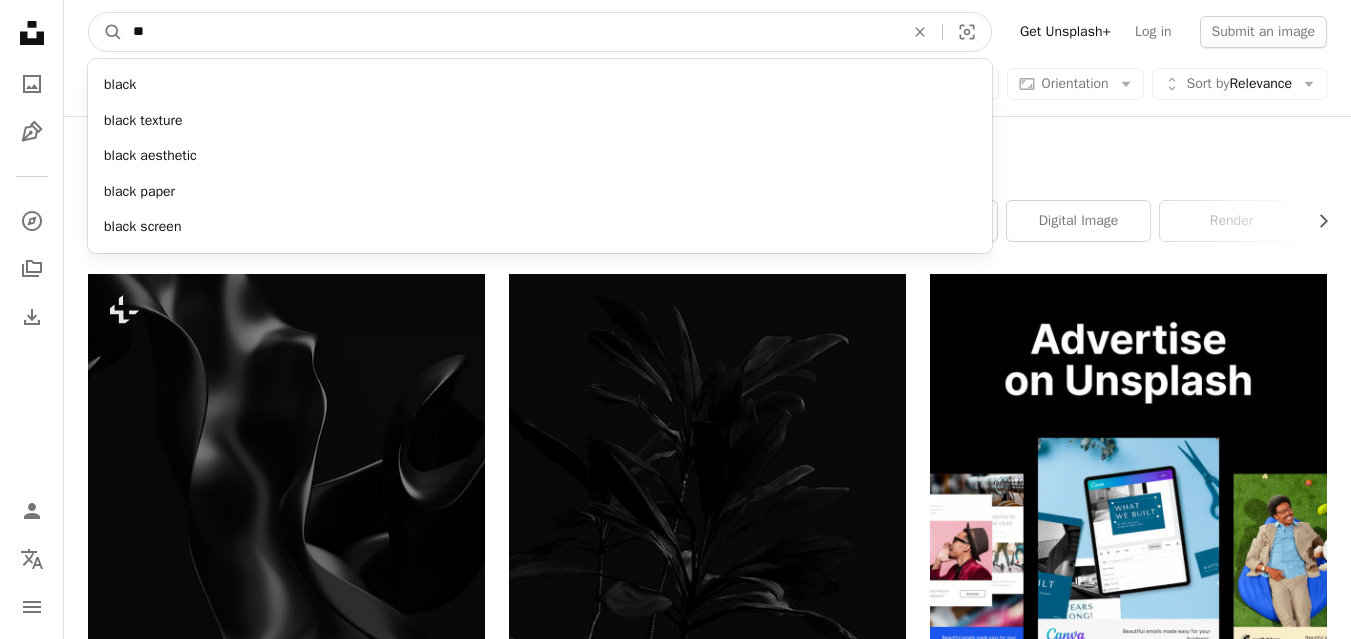 type on "*" 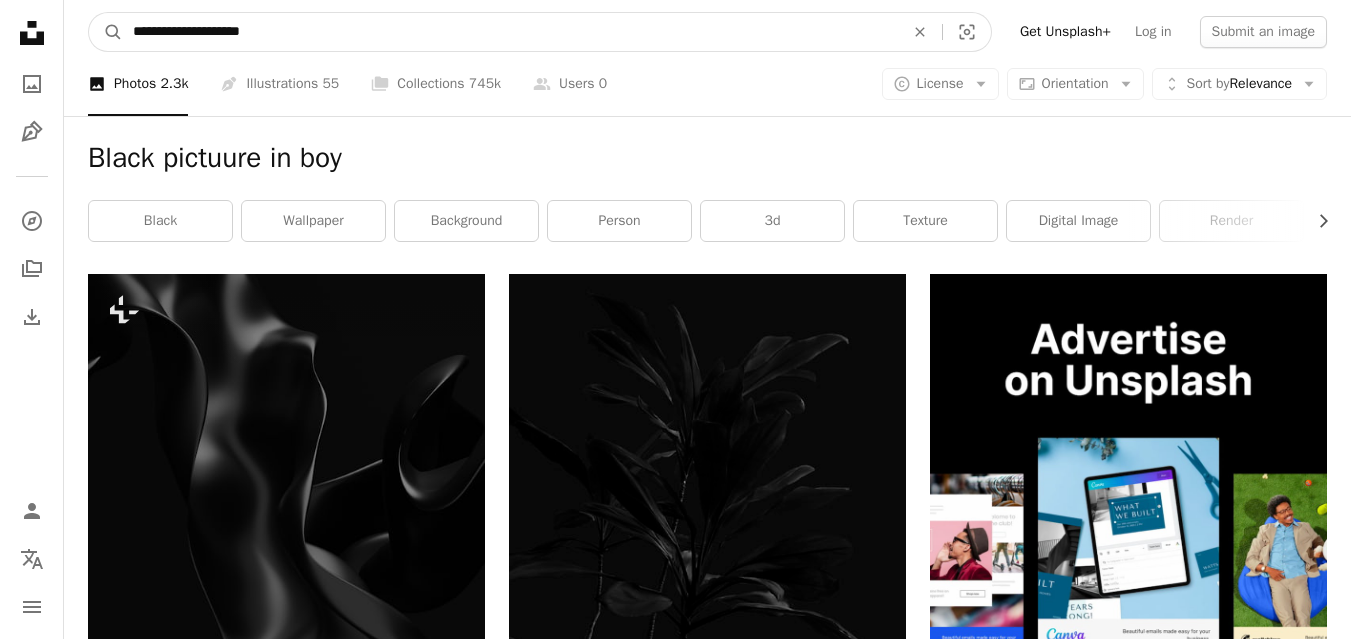type on "**********" 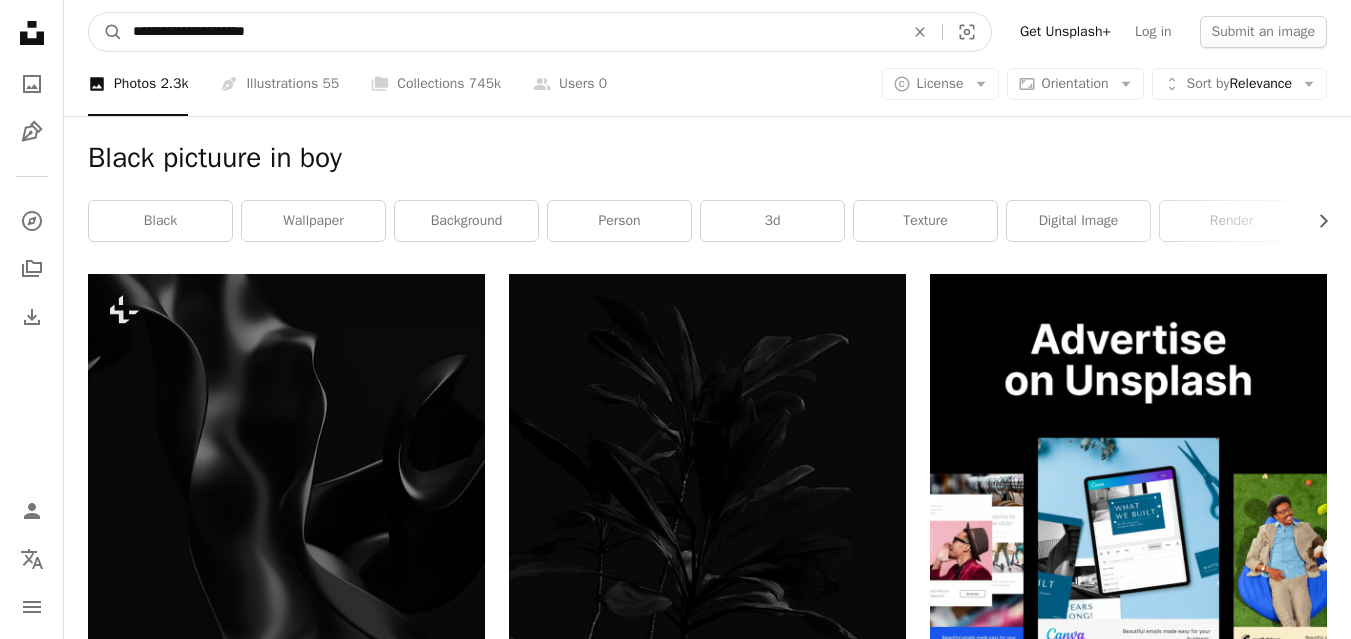 click on "A magnifying glass" at bounding box center [106, 32] 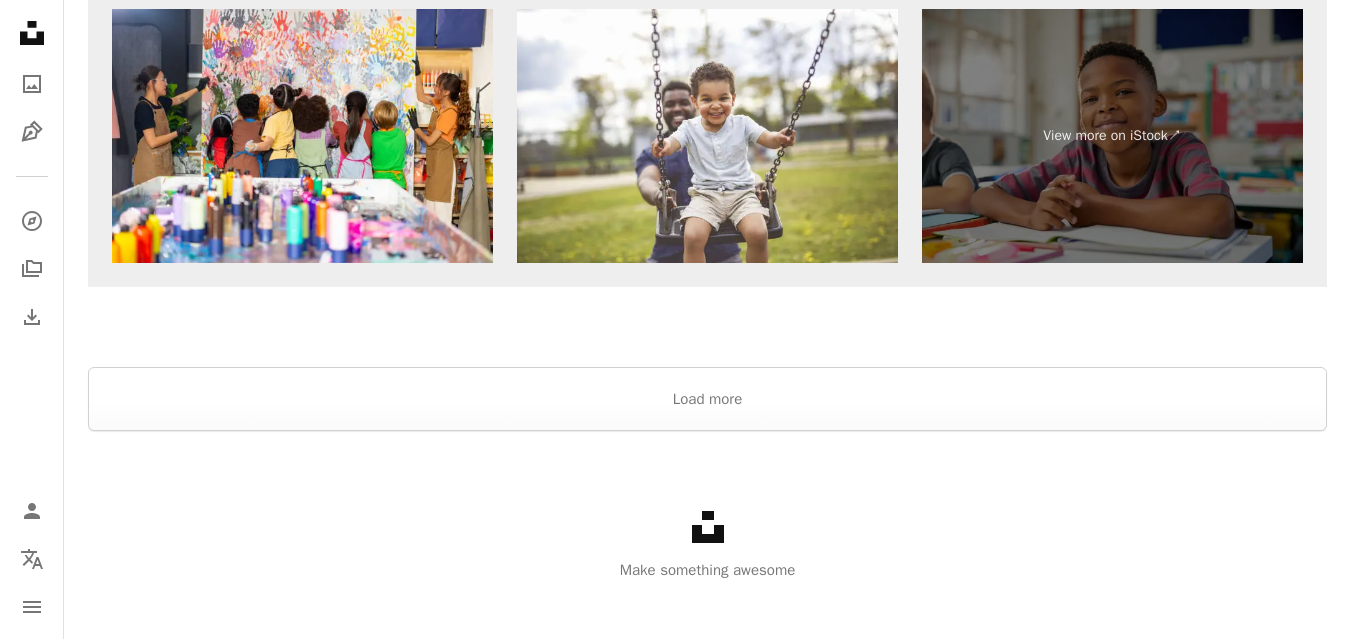 scroll, scrollTop: 3941, scrollLeft: 0, axis: vertical 